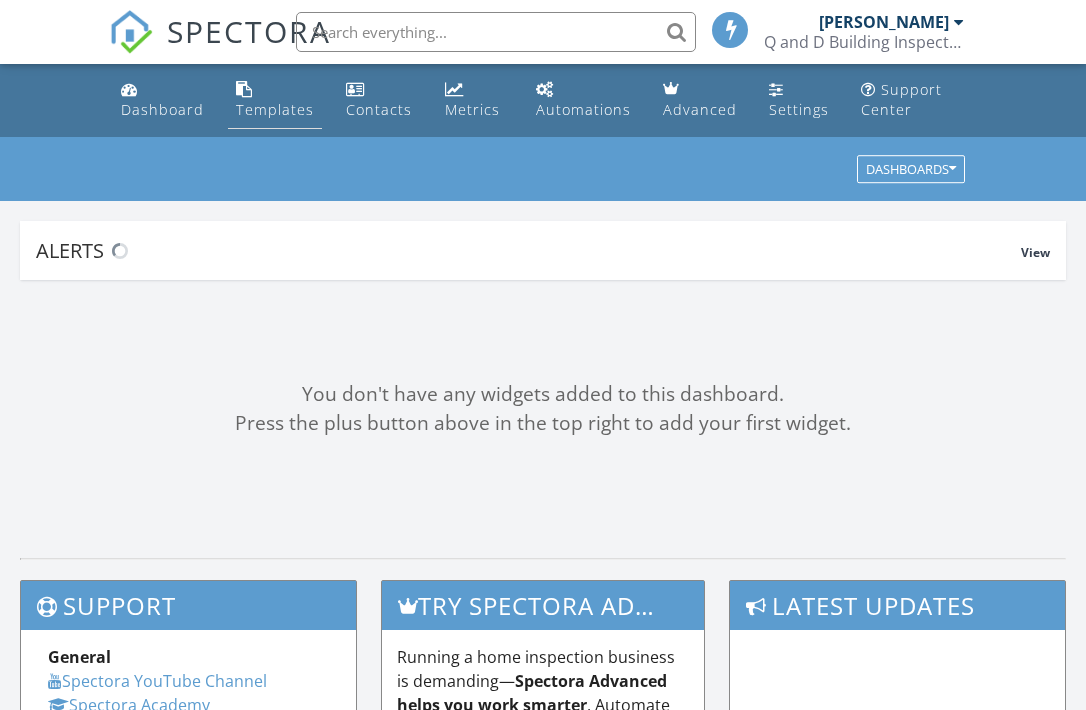 scroll, scrollTop: 0, scrollLeft: 0, axis: both 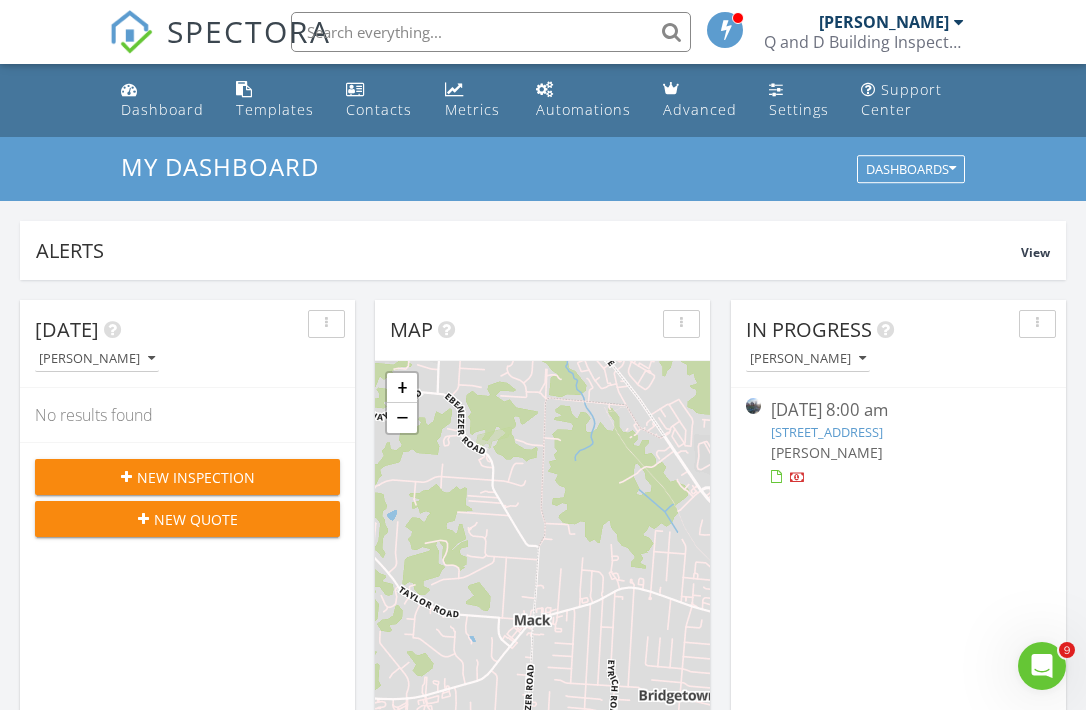 click at bounding box center (491, 32) 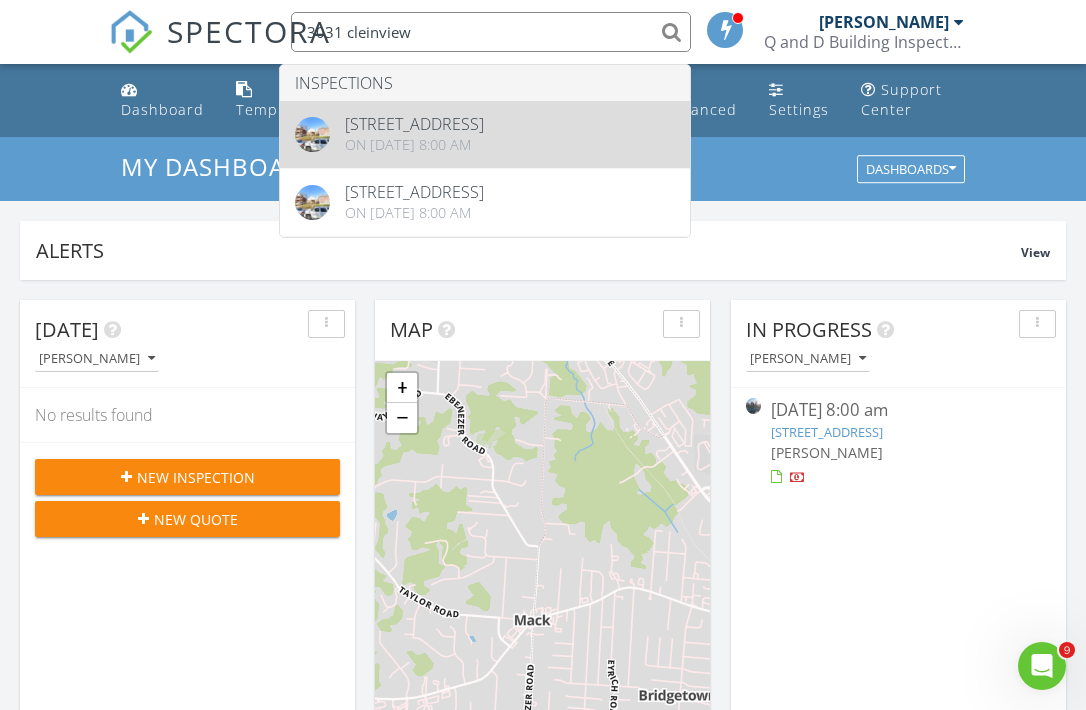 type on "3031 cleinview" 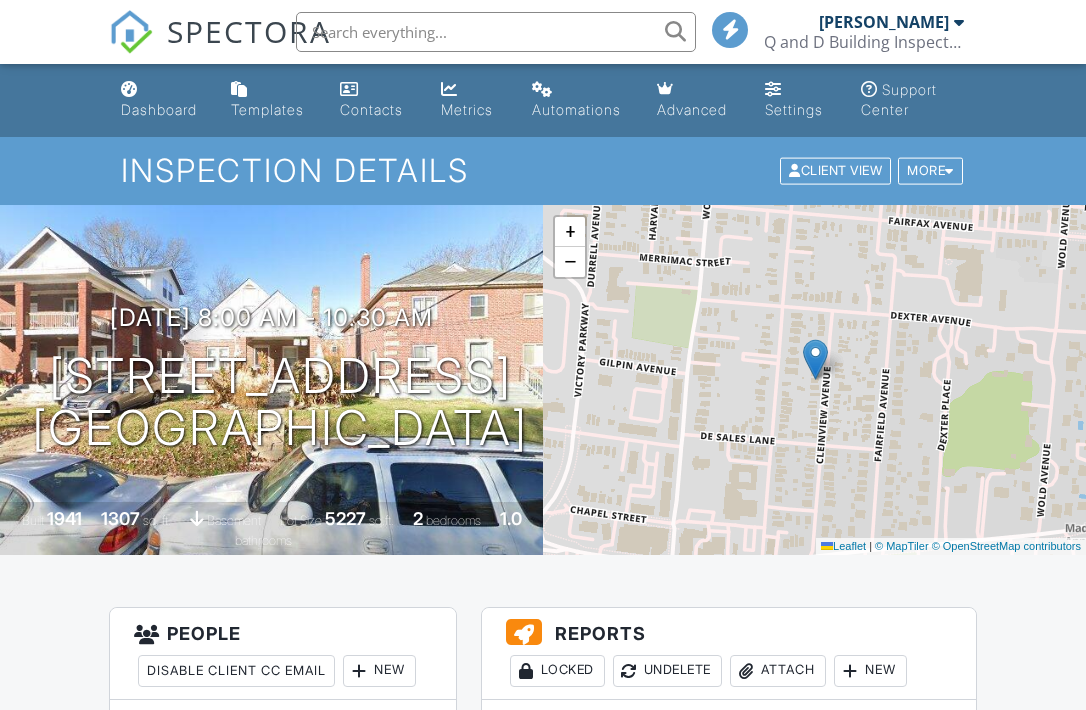 scroll, scrollTop: 375, scrollLeft: 0, axis: vertical 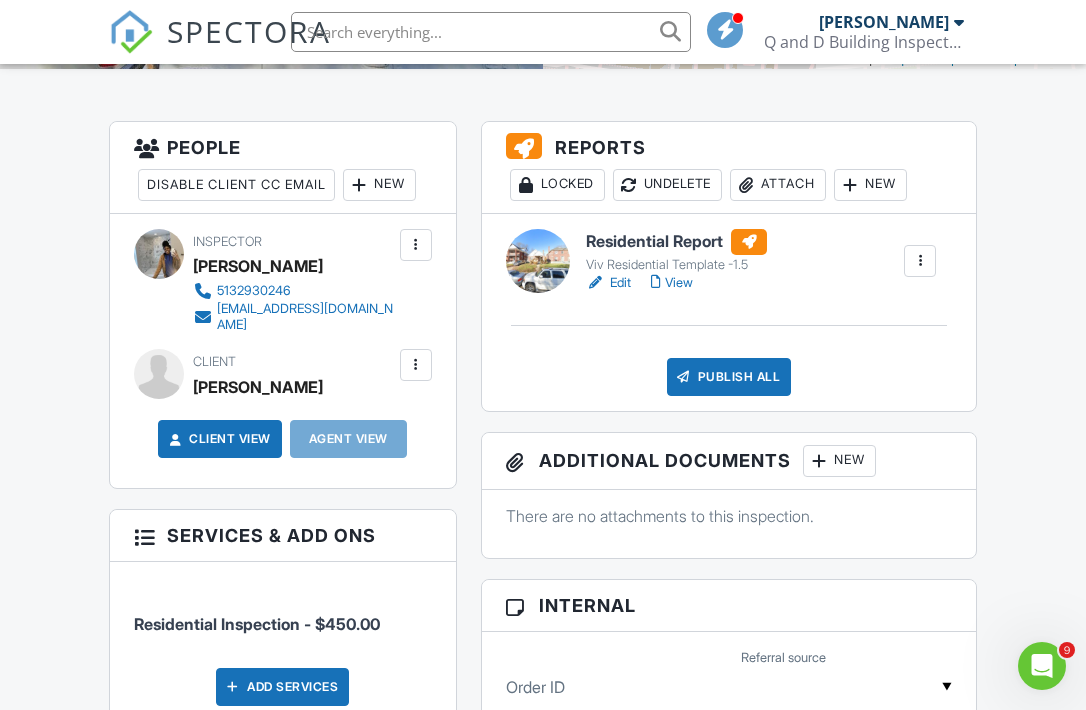 click at bounding box center (538, 261) 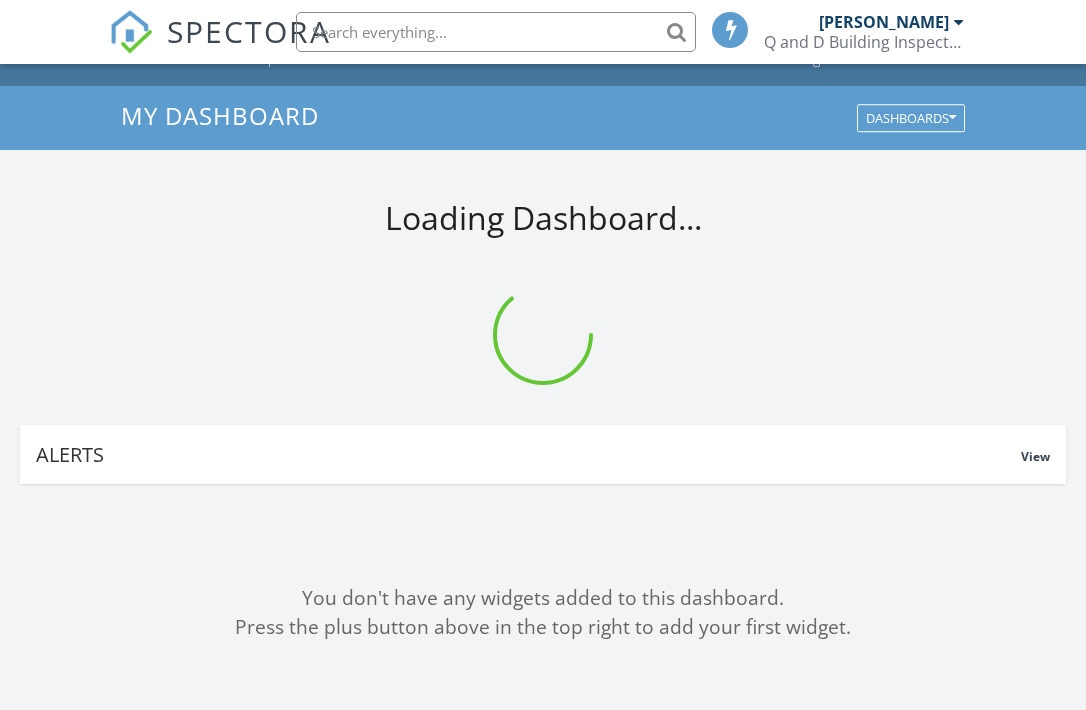 scroll, scrollTop: 0, scrollLeft: 0, axis: both 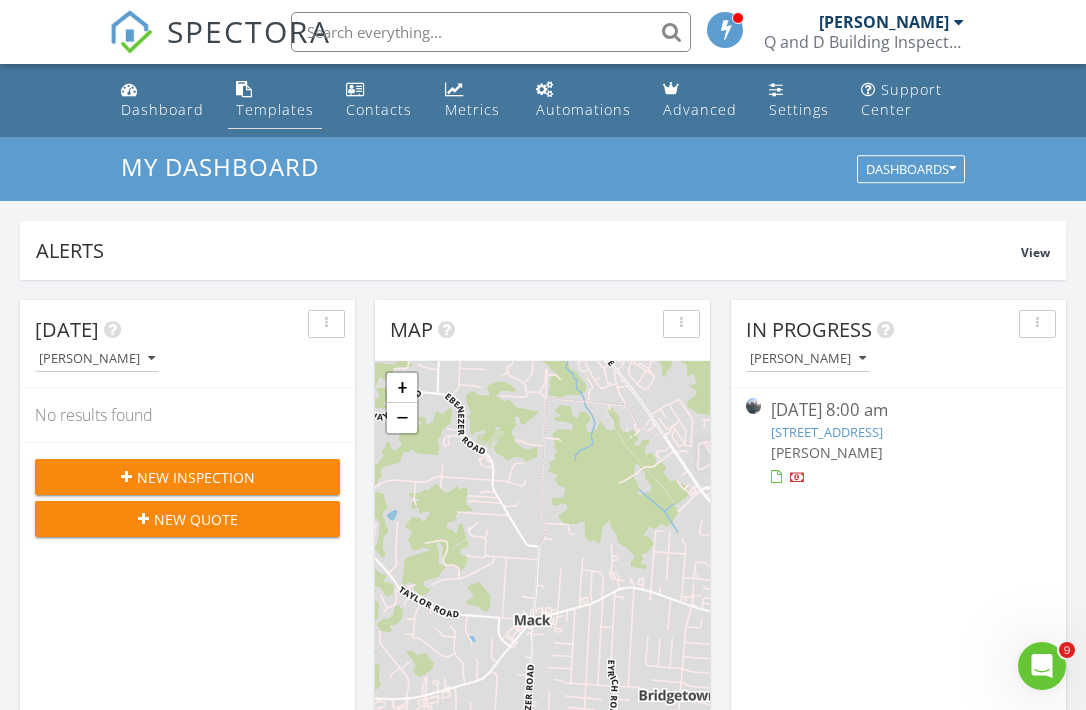 click on "Templates" at bounding box center [275, 100] 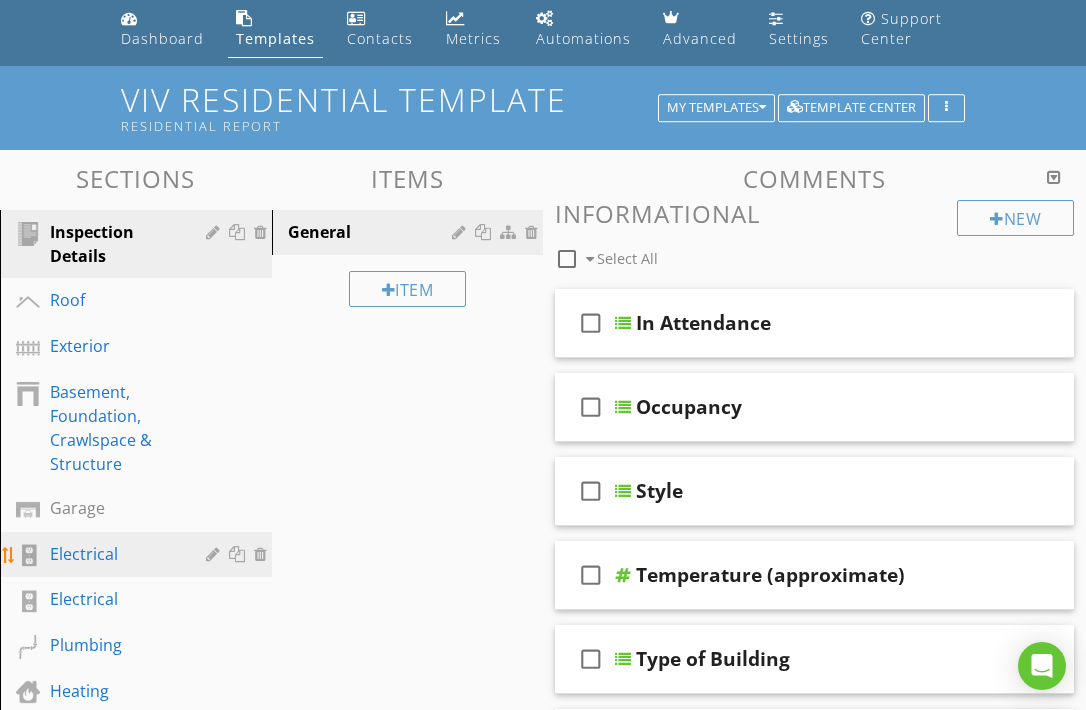scroll, scrollTop: 122, scrollLeft: 0, axis: vertical 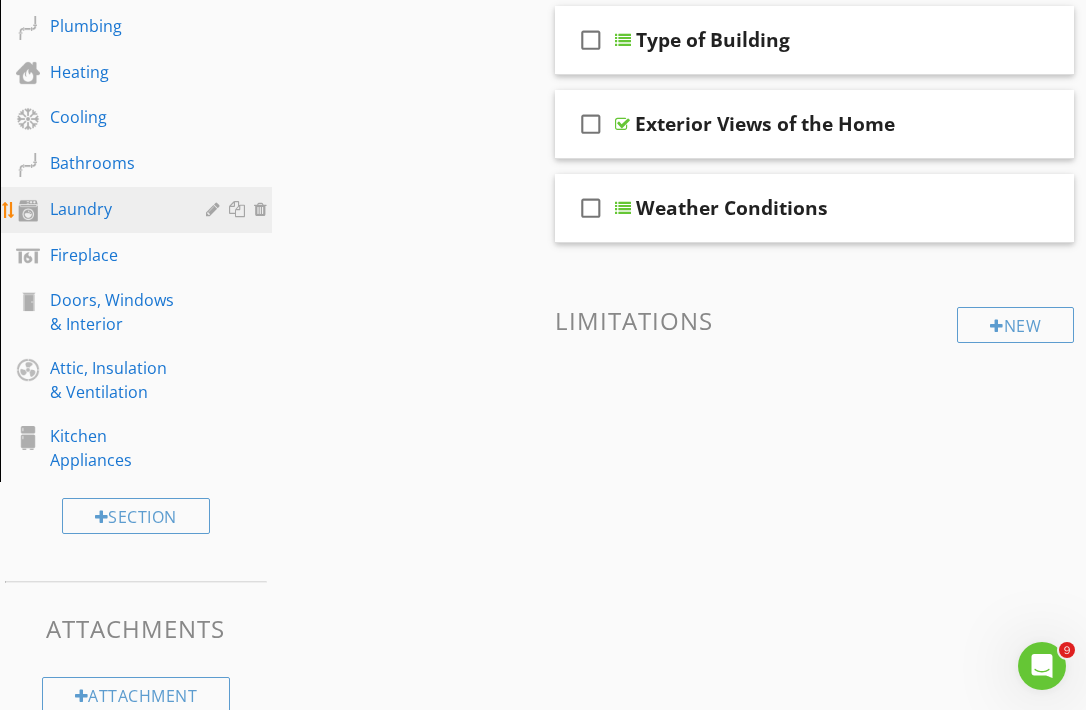 click on "Laundry" at bounding box center (113, 209) 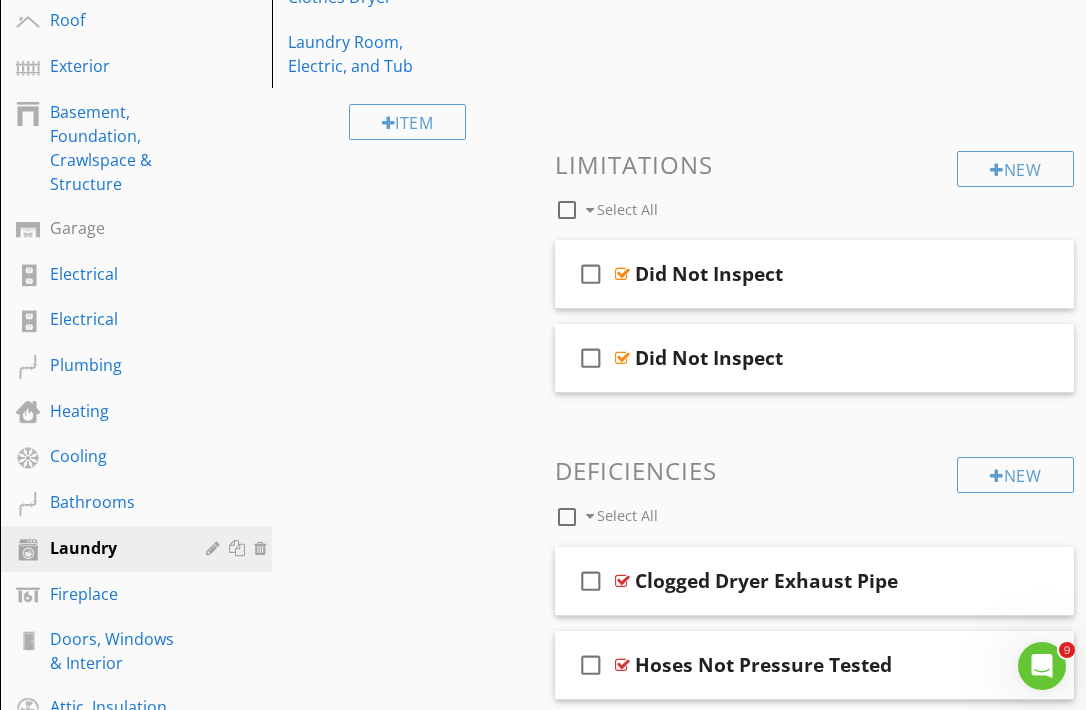scroll, scrollTop: 432, scrollLeft: 0, axis: vertical 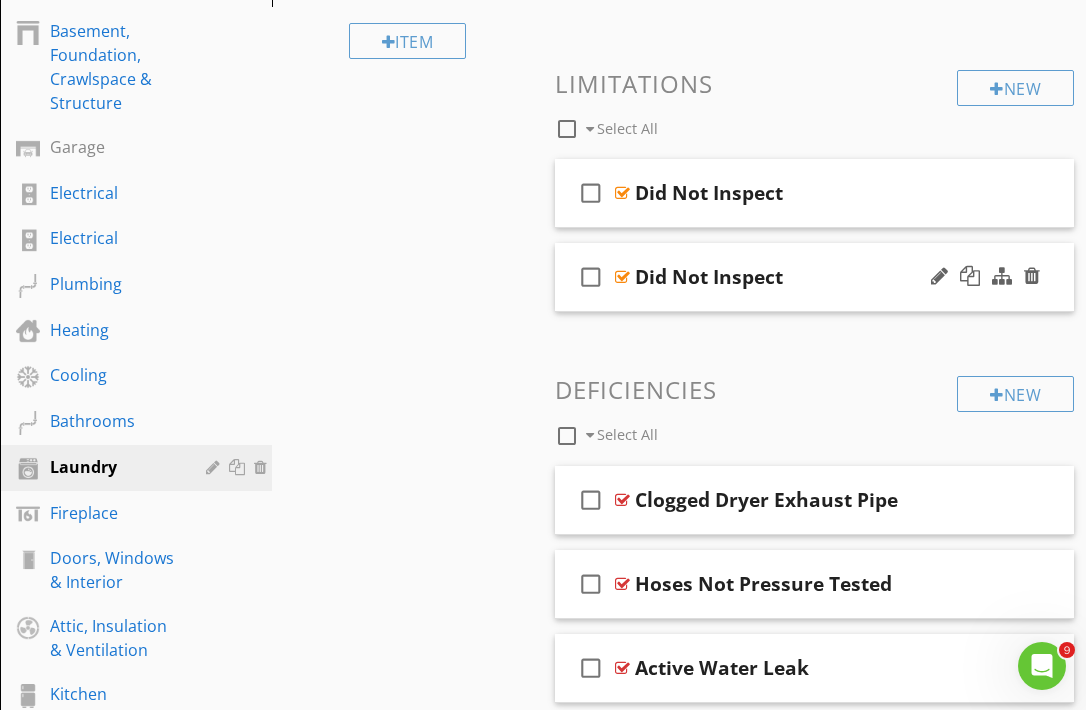 click at bounding box center (622, 277) 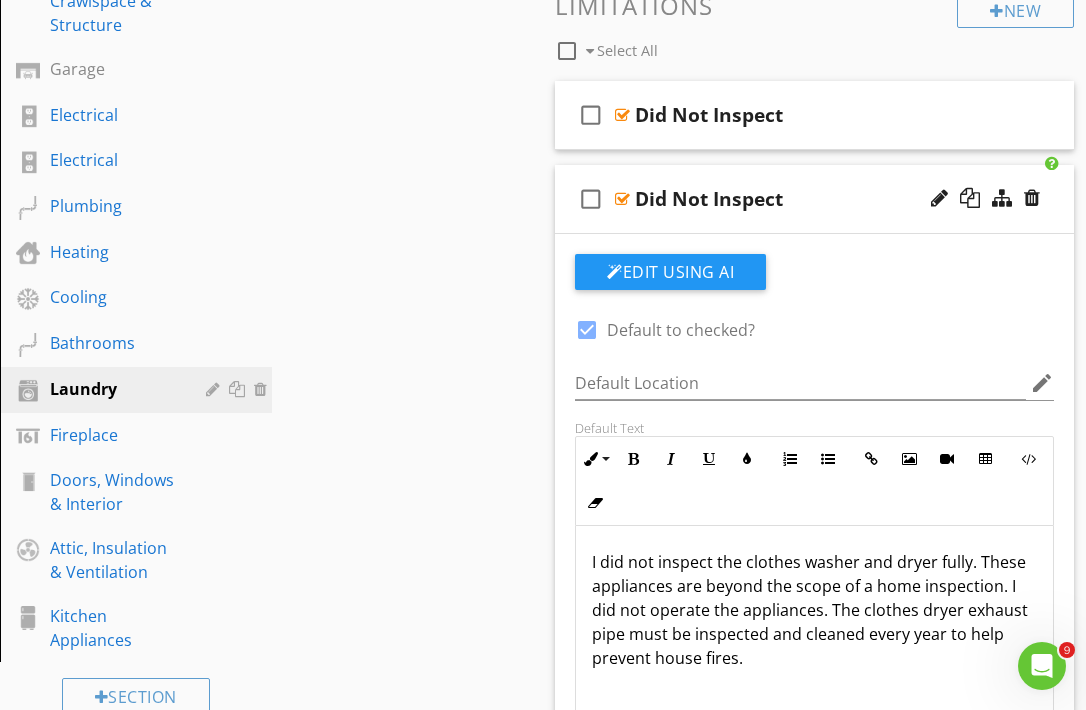 scroll, scrollTop: 527, scrollLeft: 0, axis: vertical 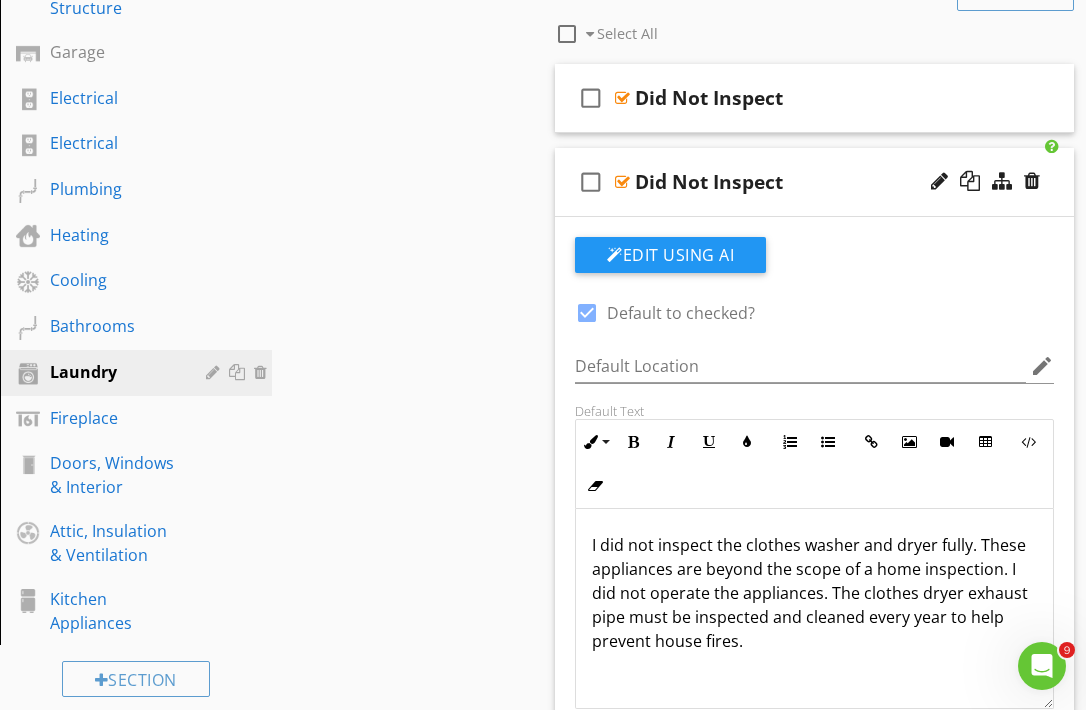 click at bounding box center [622, 182] 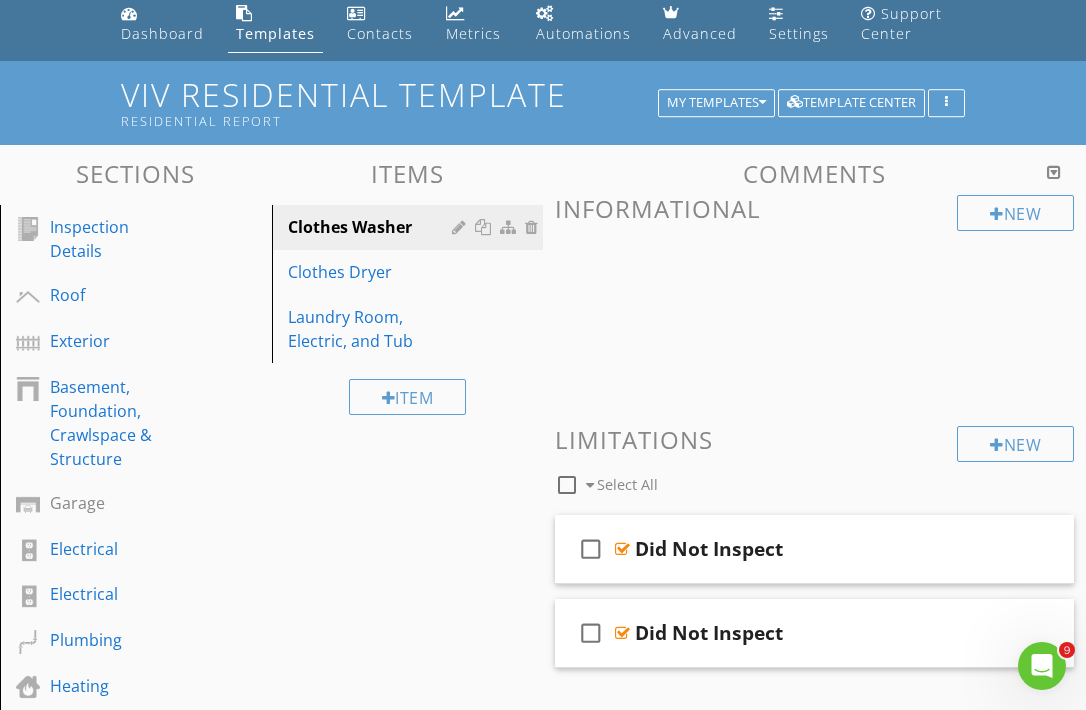 scroll, scrollTop: 0, scrollLeft: 0, axis: both 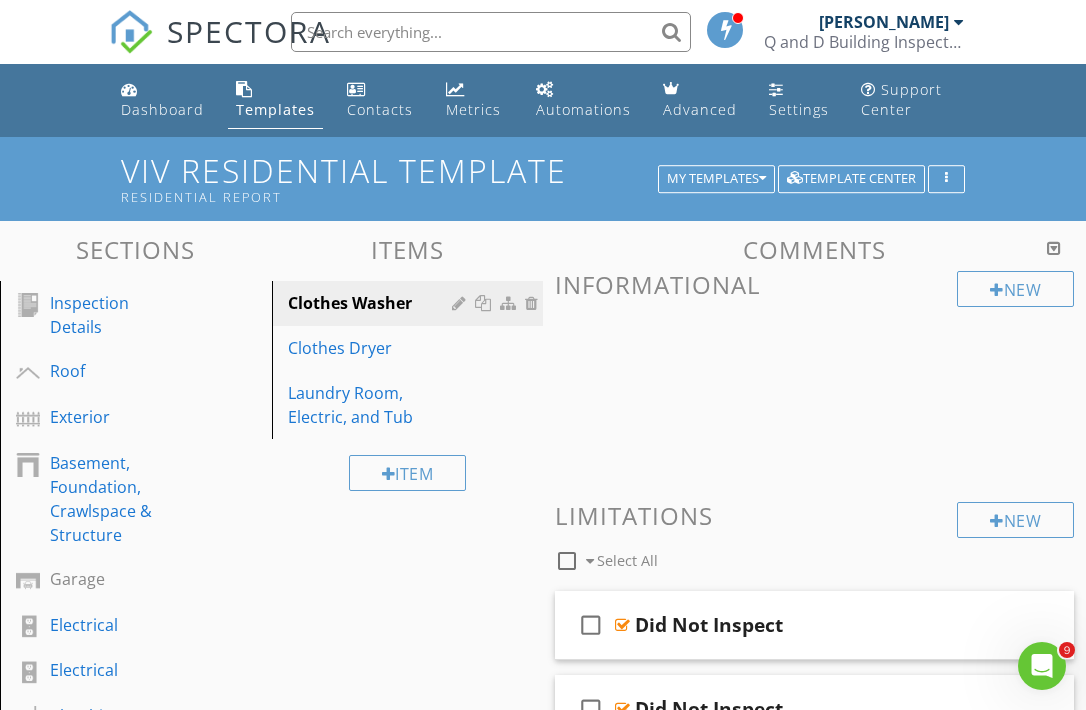 click at bounding box center [491, 32] 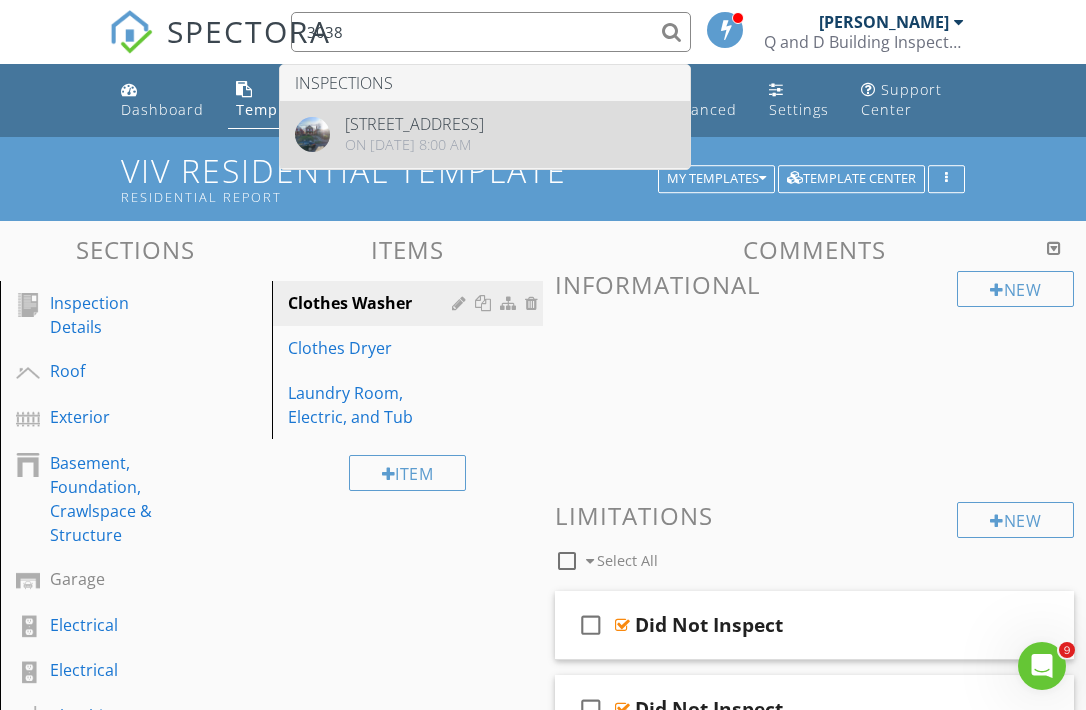 type on "3038" 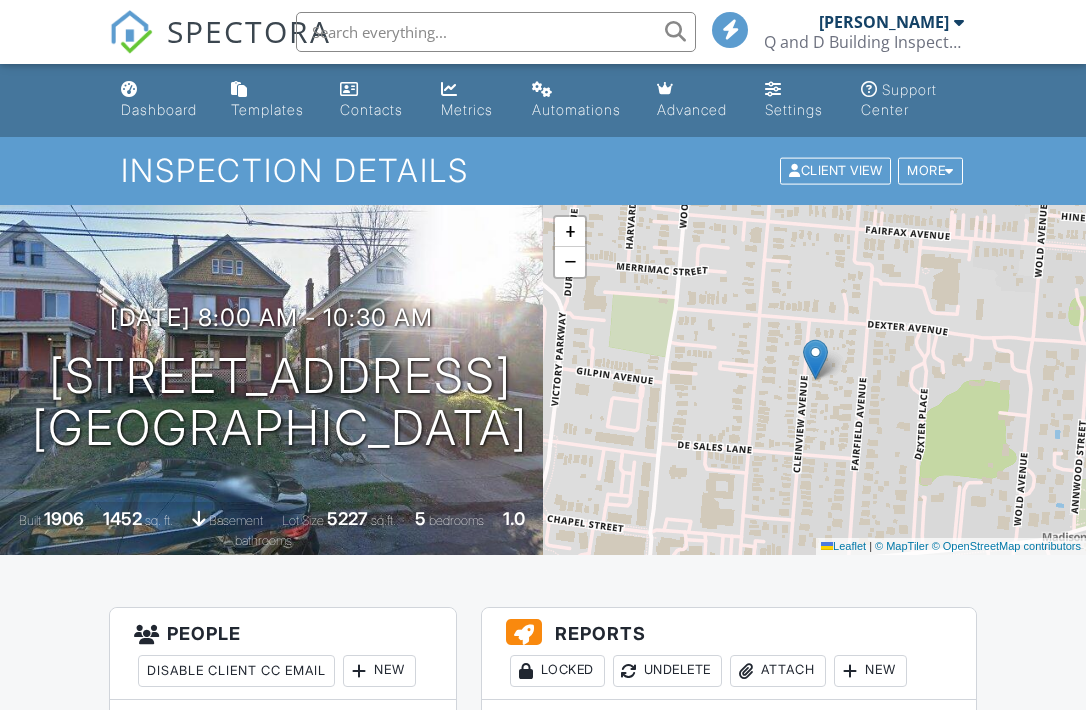 scroll, scrollTop: 494, scrollLeft: 0, axis: vertical 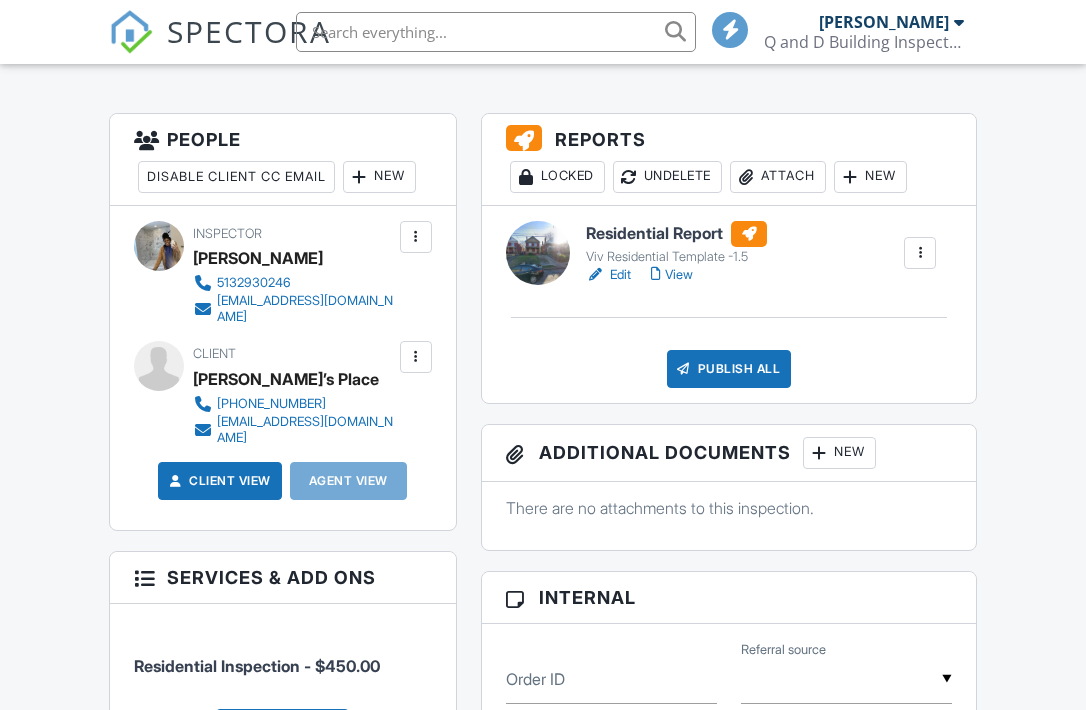 click on "Edit" at bounding box center [608, 275] 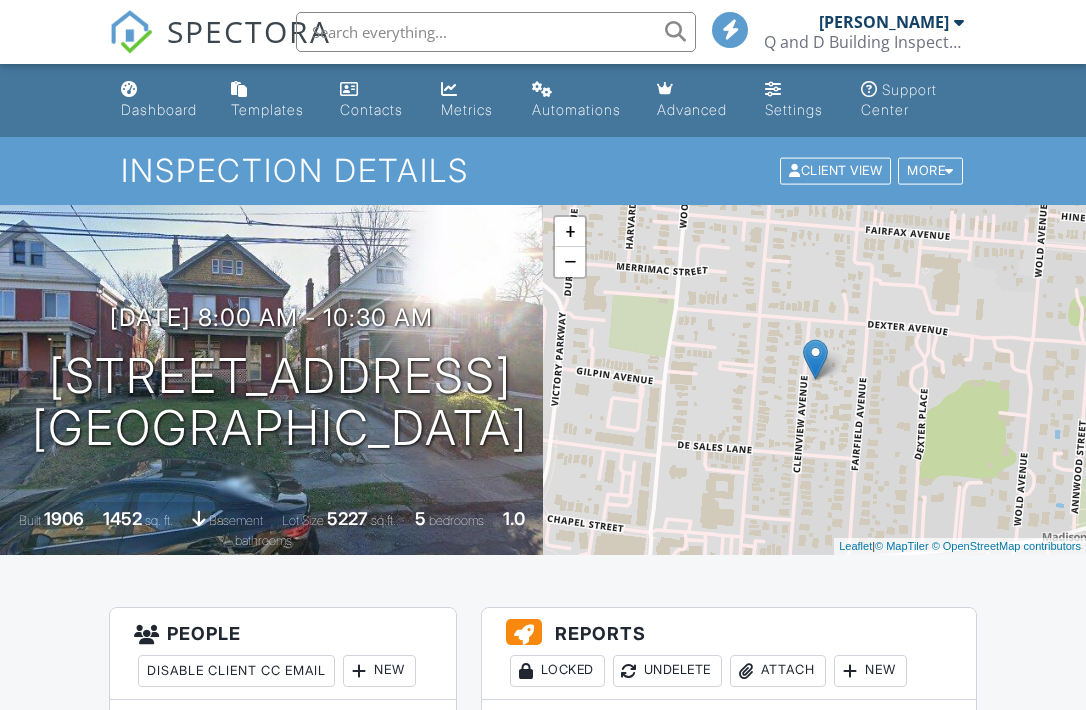 scroll, scrollTop: 0, scrollLeft: 0, axis: both 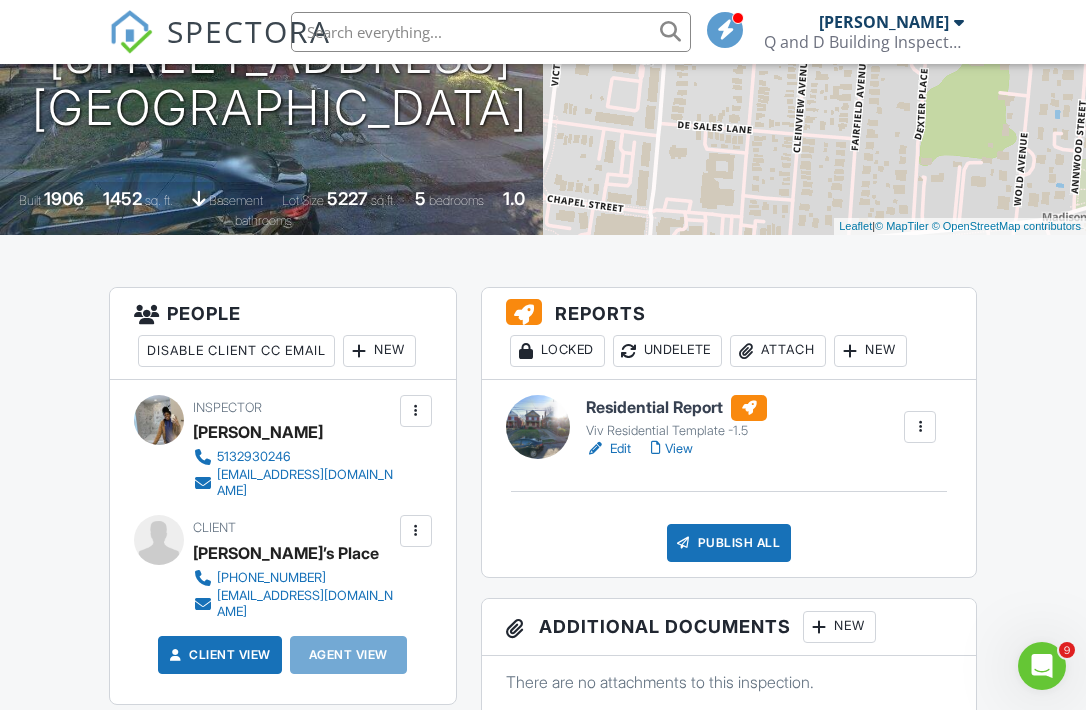 click on "View" at bounding box center (672, 449) 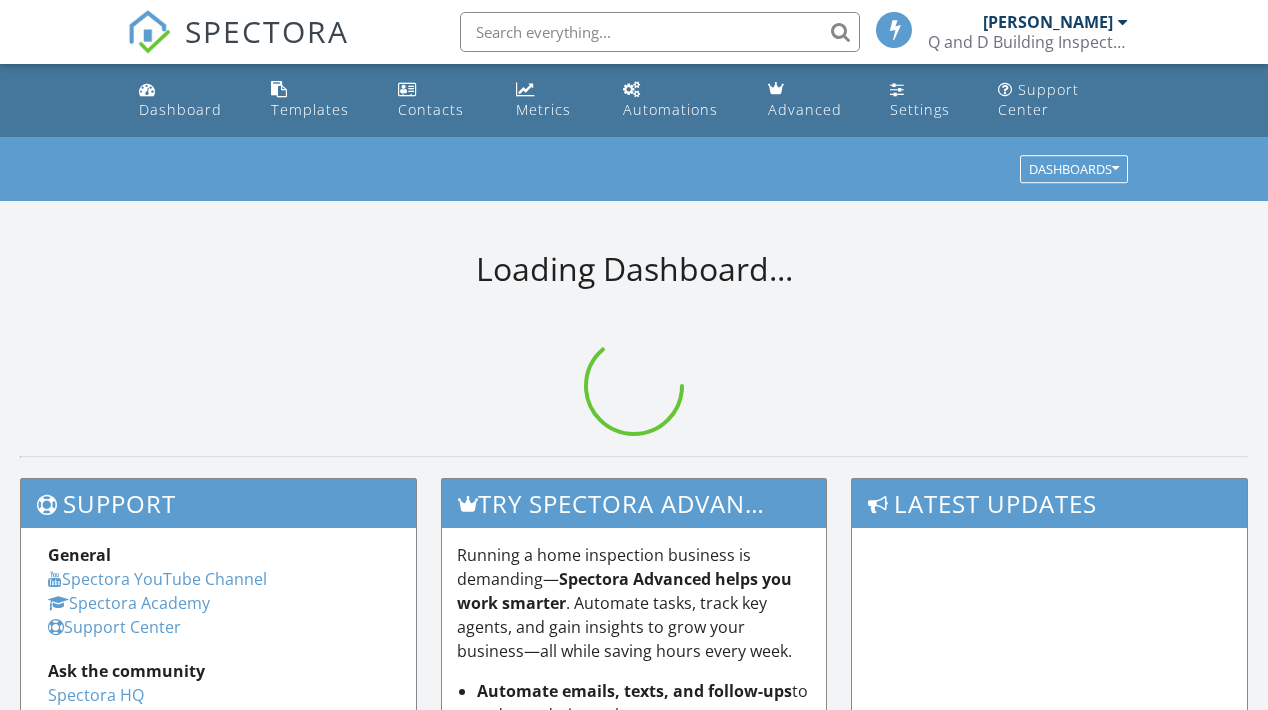 scroll, scrollTop: 0, scrollLeft: 0, axis: both 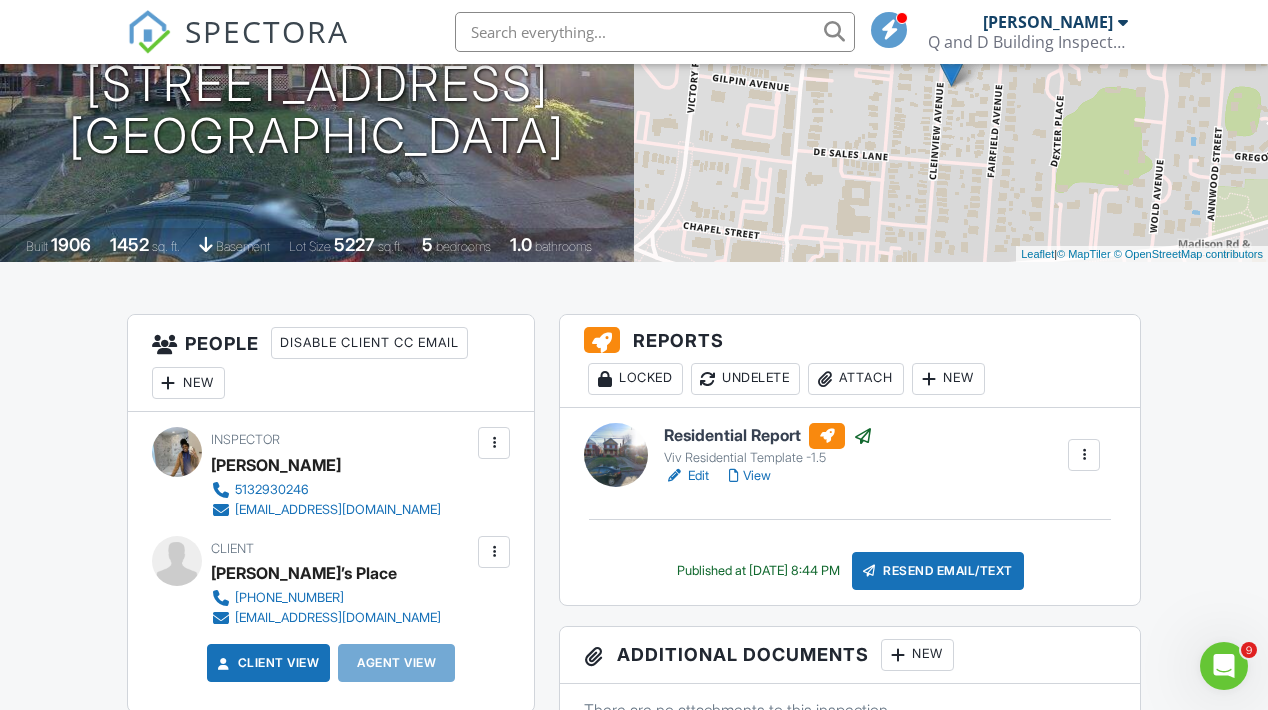click at bounding box center [1084, 455] 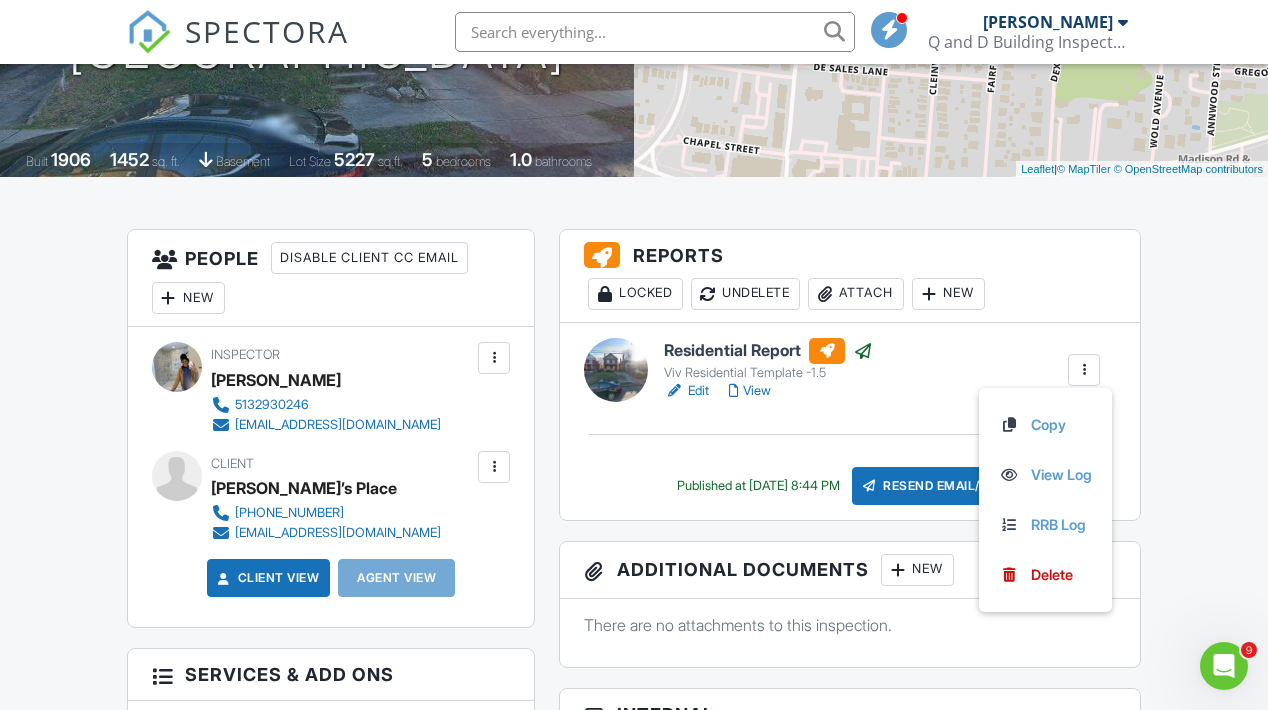 scroll, scrollTop: 365, scrollLeft: 0, axis: vertical 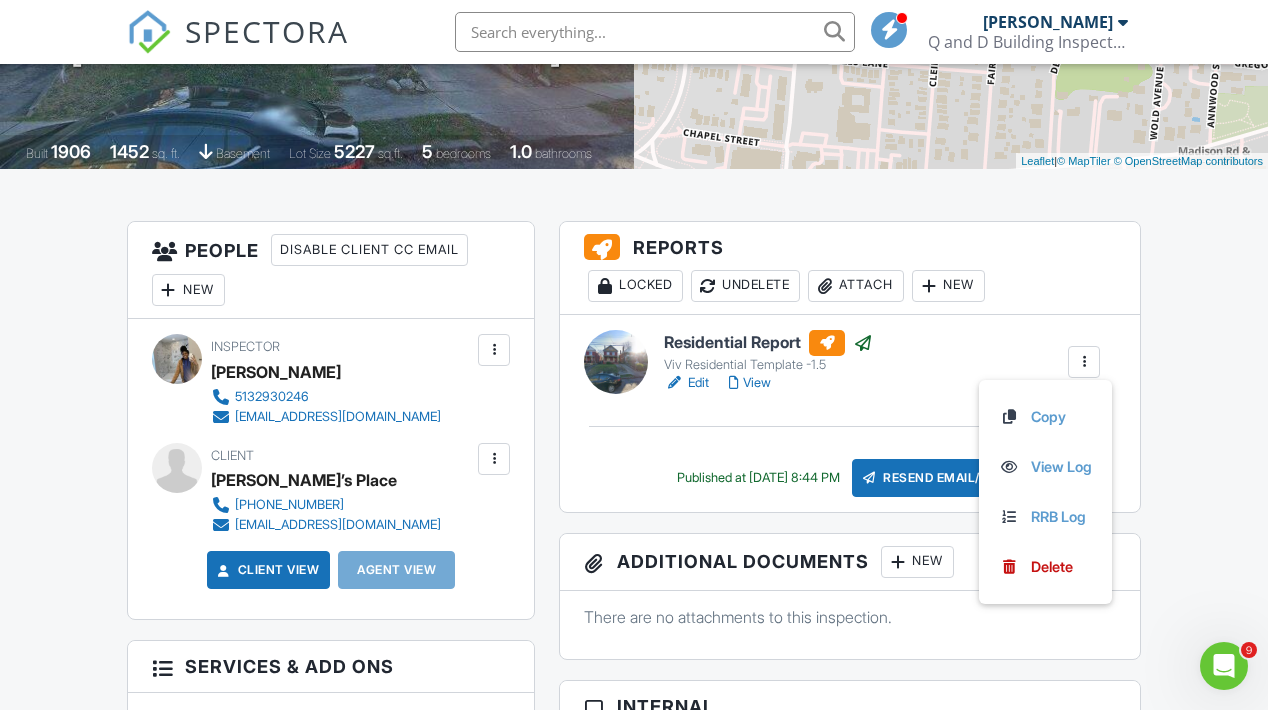 click on "Residential Report
Viv Residential Template -1.5
Edit
View
Copy
View Log
RRB Log
[GEOGRAPHIC_DATA]
Published at [DATE]  8:44 PM
Resend Email/Text" at bounding box center [850, 413] 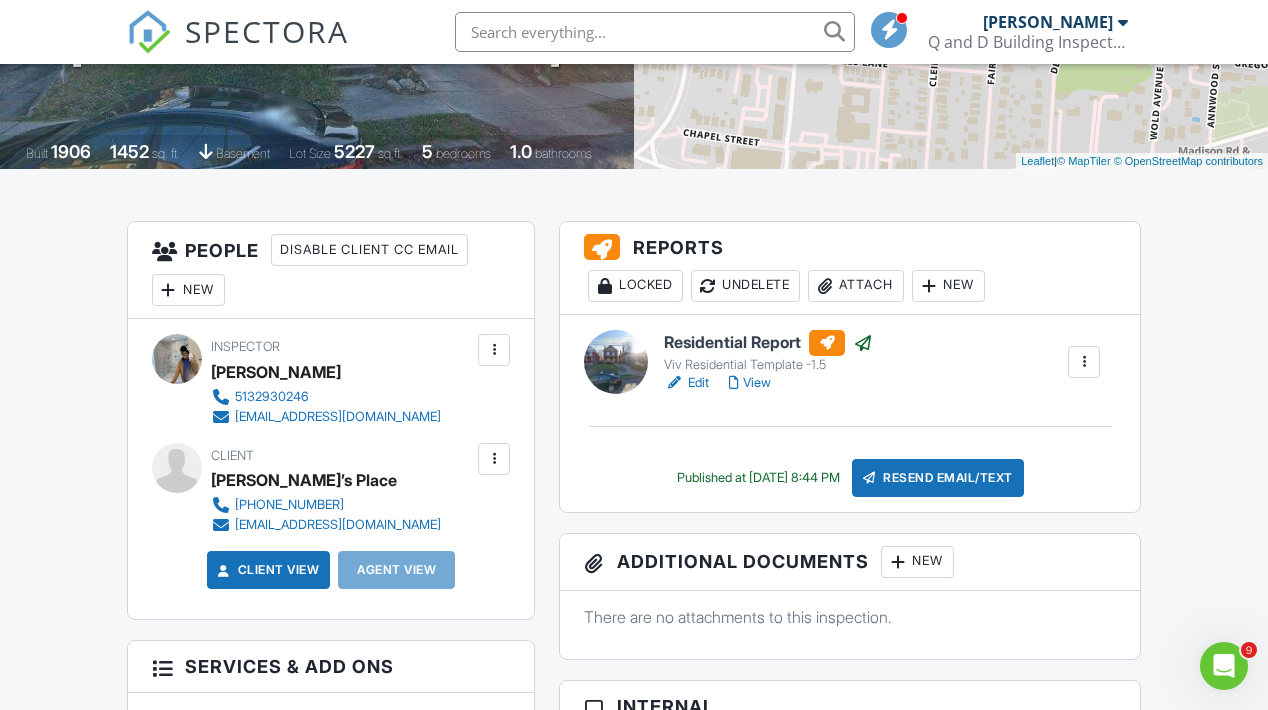 click on "Residential Report
Viv Residential Template -1.5
Edit
View
Copy
View Log
RRB Log
[GEOGRAPHIC_DATA]" at bounding box center (882, 362) 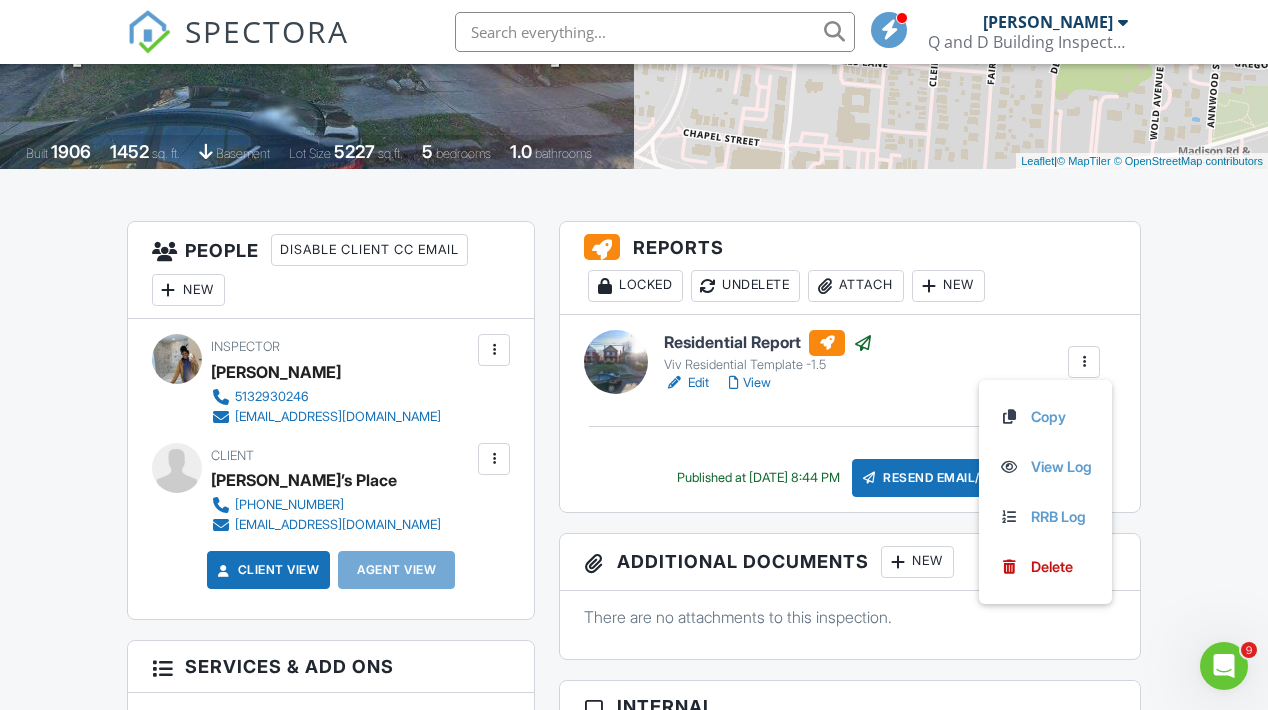click on "Residential Report
Viv Residential Template -1.5
Edit
View
Copy
View Log
RRB Log
[GEOGRAPHIC_DATA]
Published at [DATE]  8:44 PM
Resend Email/Text" at bounding box center (850, 413) 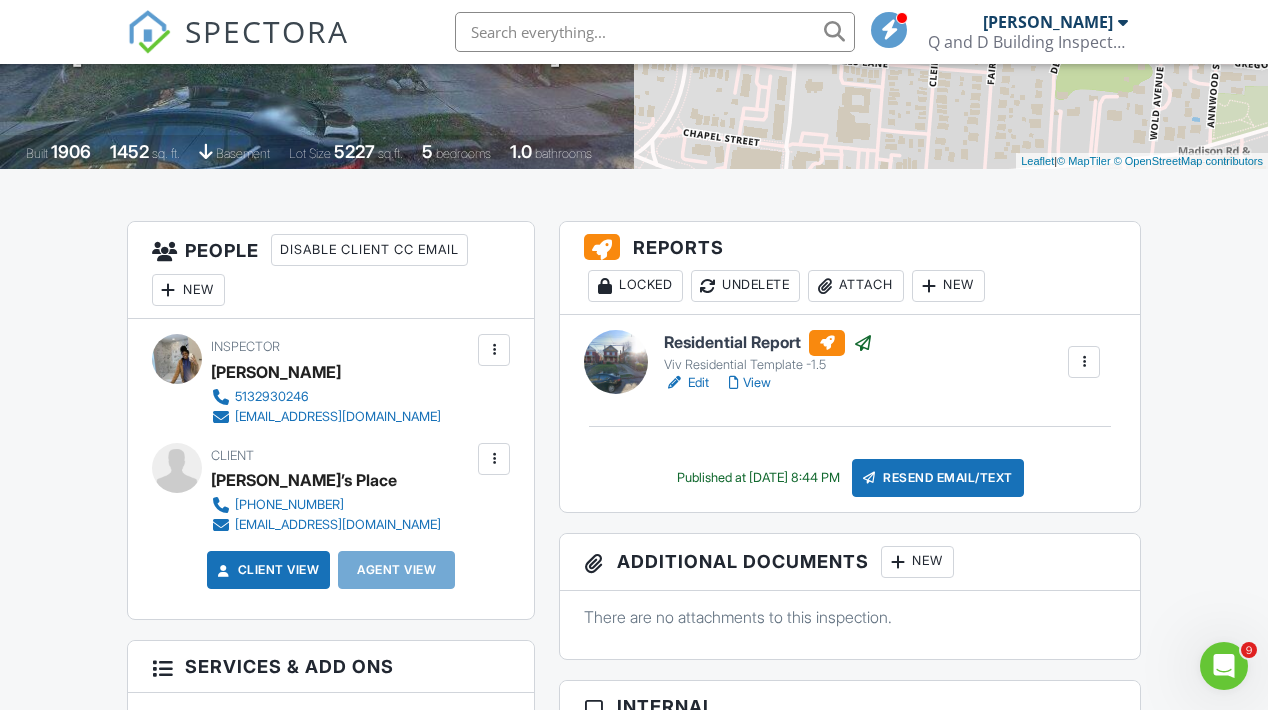 click at bounding box center (734, 383) 